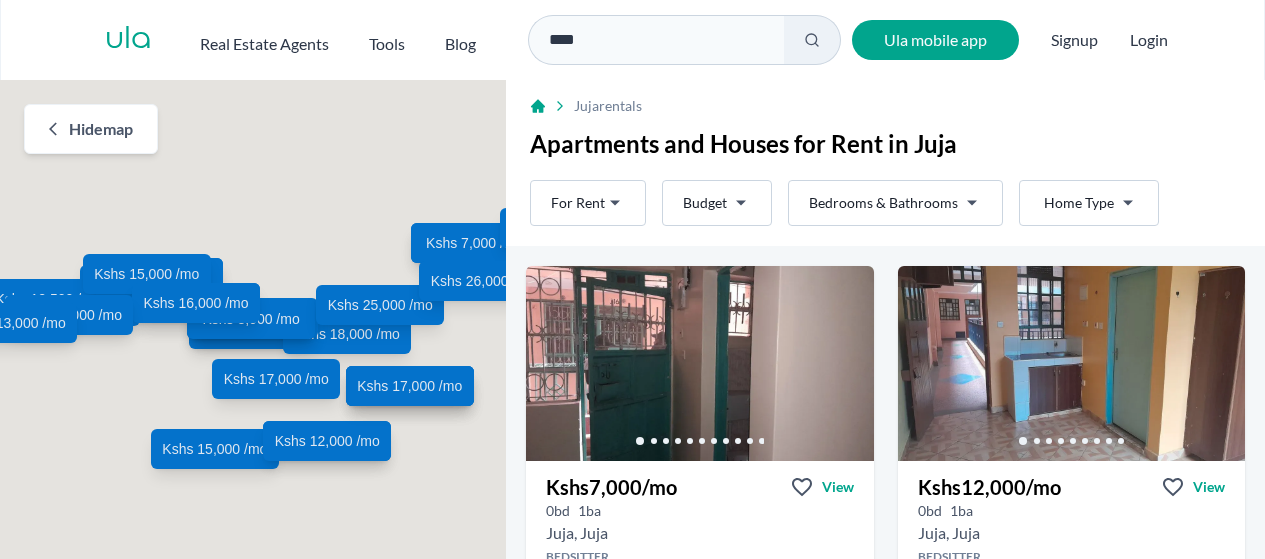 scroll, scrollTop: 0, scrollLeft: 0, axis: both 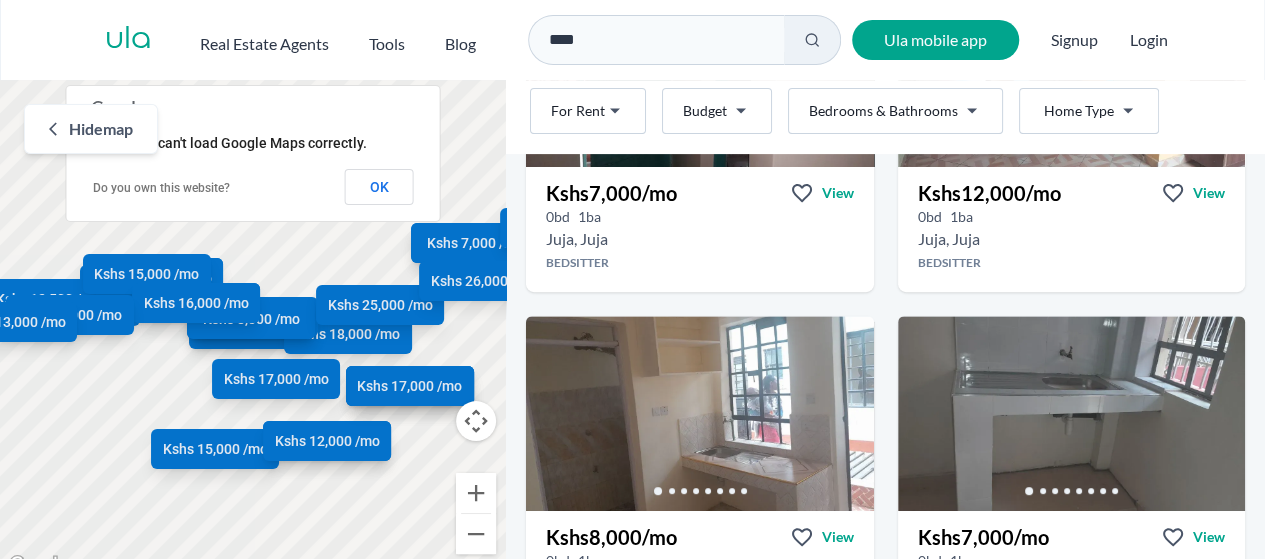 click on "Are you a real estate agent?   Reach more buyers and renters. Sign up Ula Homes App: Easy home search Explore more homes in the app Install ula Real Estate Agents Tools Blog **** Ula mobile app Signup Login Map Rent For Rent Budget Bedrooms & Bathrooms   Type   Home Type Rent For Rent Budget   Type   Home Type Filter Hide  map   To navigate the map with touch gestures double-tap and hold your finger on the map, then drag the map. ← Move left → Move right ↑ Move up ↓ Move down + Zoom in - Zoom out Home Jump left by 75% End Jump right by 75% Page Up Jump up by 75% Page Down Jump down by 75% Kshs   7,000 /mo Kshs   12,000 /mo Kshs   8,000 /mo Kshs   7,000 /mo Kshs   6,000 /mo Kshs   7,000 /mo Kshs   12,000 /mo Kshs   14,000 /mo Kshs   6,500 /mo Kshs   10,000 /mo Kshs   26,000 /mo Kshs   10,000 /mo Kshs   18,000 /mo Kshs   13,500 /mo Kshs   15,000 /mo Kshs   12,000 /mo Kshs   18,000 /mo Kshs   12,500 /mo Kshs   8,000 /mo Kshs   15,000 /mo Kshs   25,000 /mo Kshs   17,000 /mo Kshs   26,000 /mo Kshs" at bounding box center (632, 289) 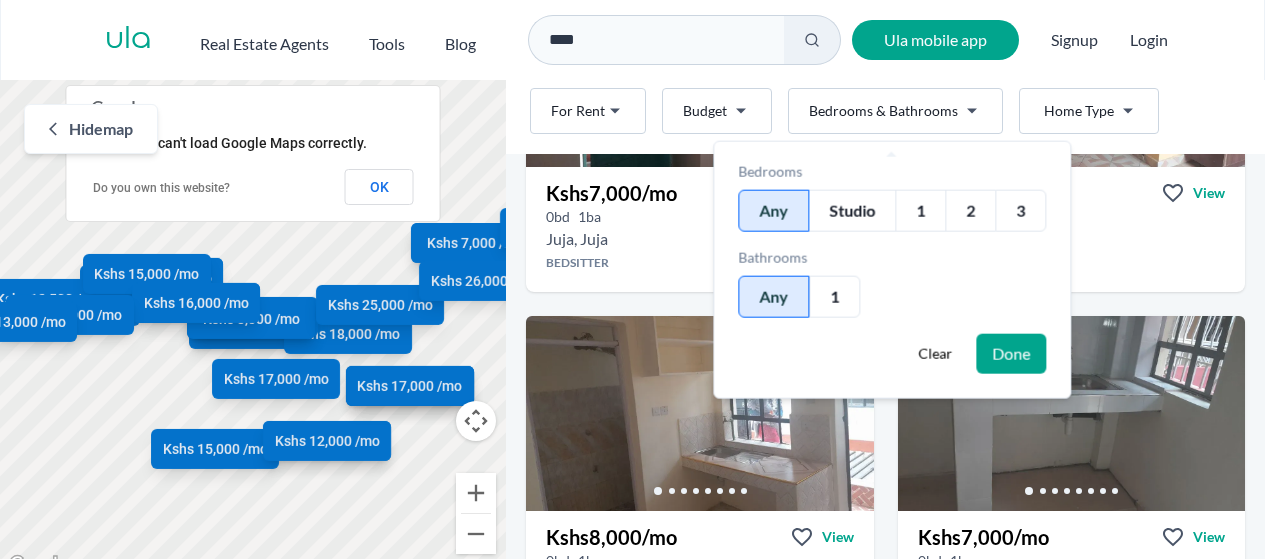 click on "1" at bounding box center [920, 211] 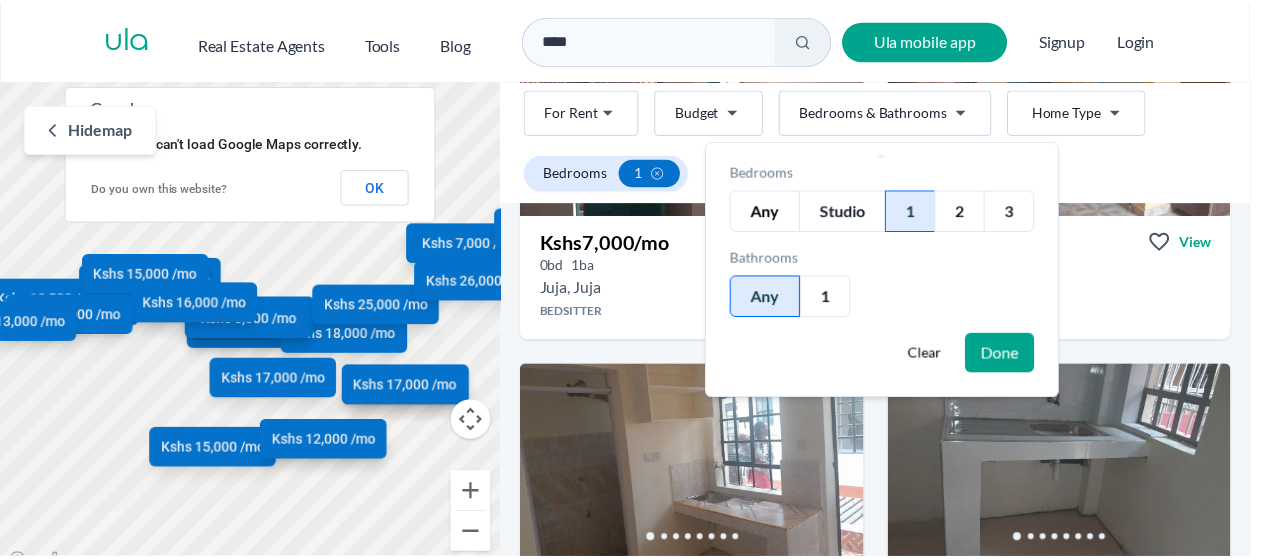 scroll, scrollTop: 342, scrollLeft: 0, axis: vertical 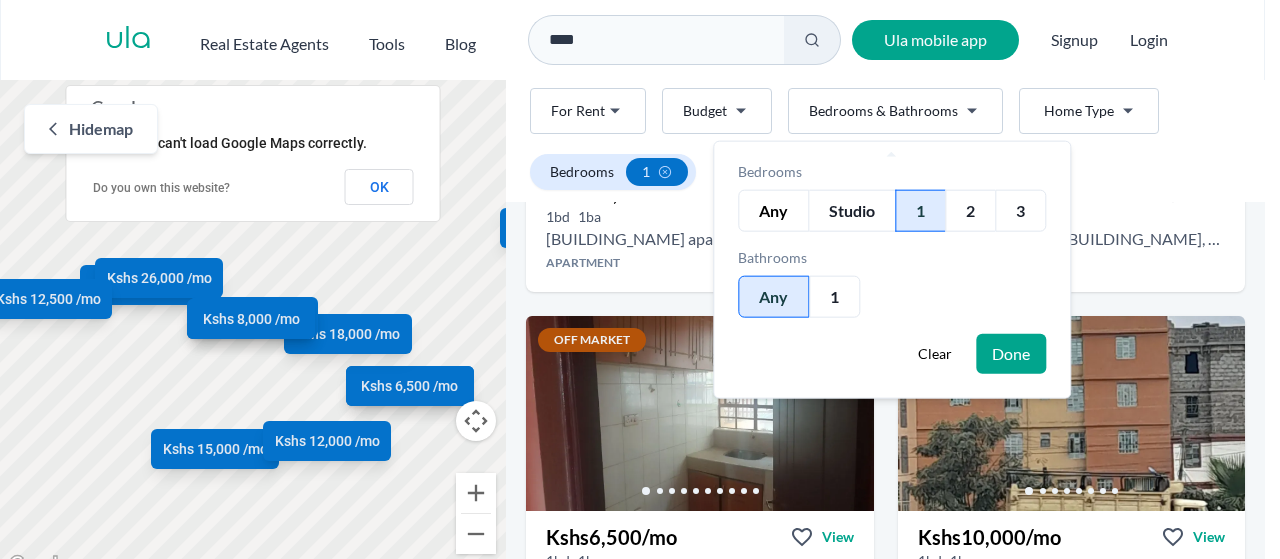 click on "Done" at bounding box center (1011, 354) 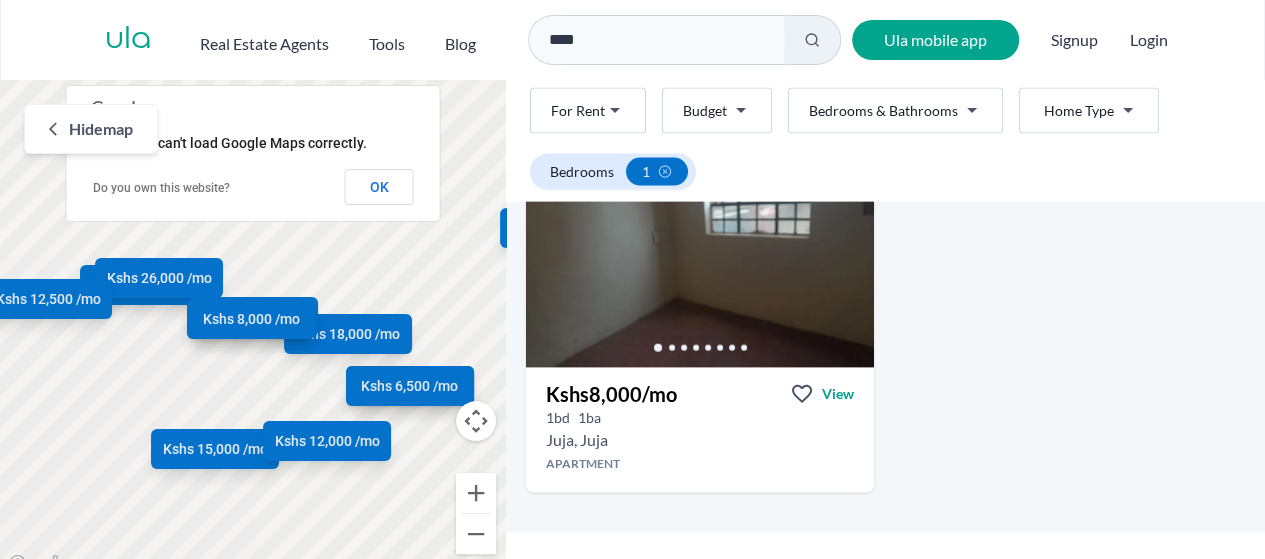 scroll, scrollTop: 2203, scrollLeft: 0, axis: vertical 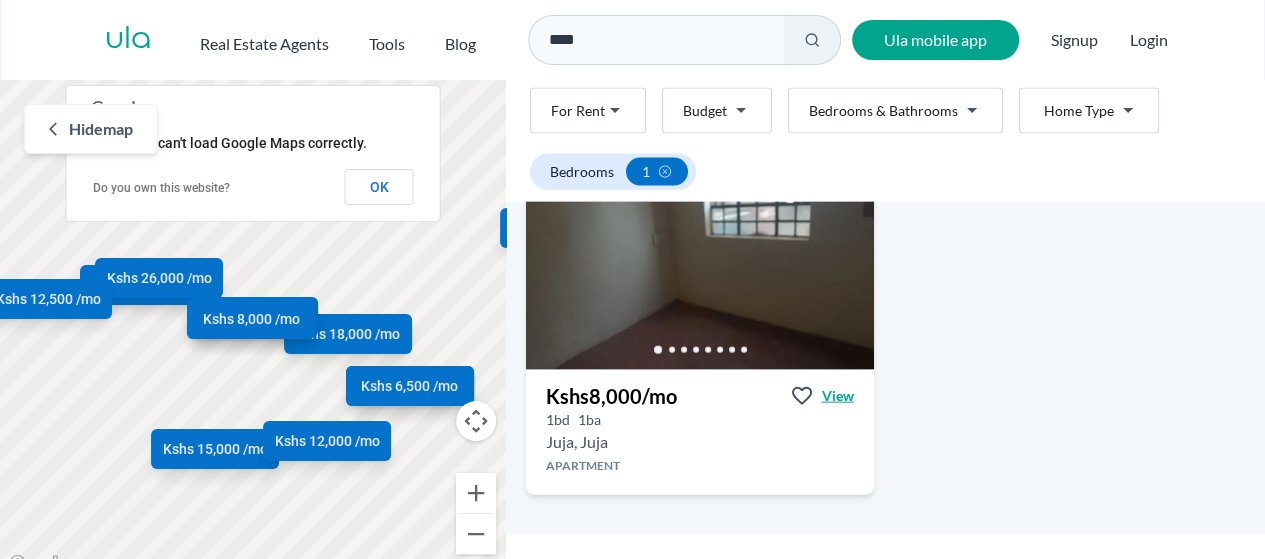 click on "View" at bounding box center (838, 396) 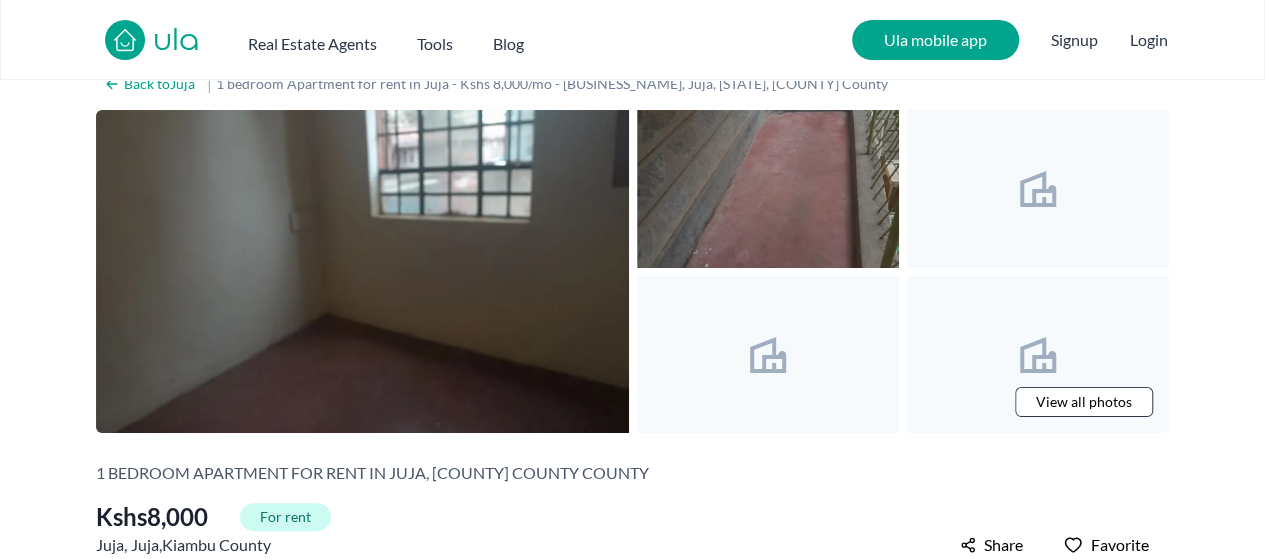 scroll, scrollTop: 0, scrollLeft: 0, axis: both 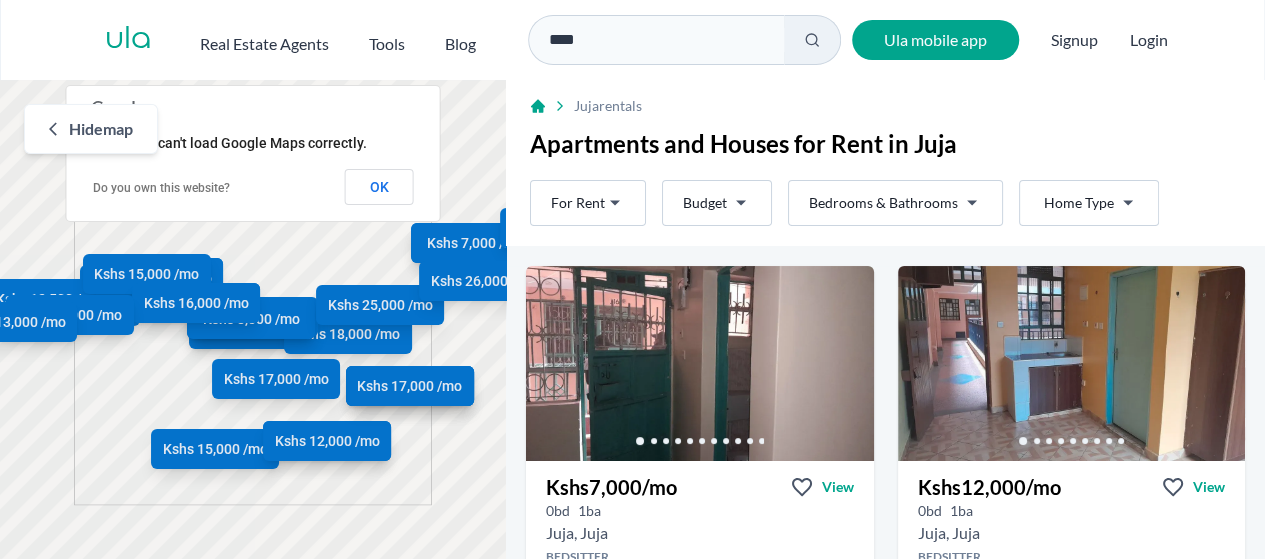 click on "Are you a real estate agent?   Reach more buyers and renters. Sign up Ula Homes App: Easy home search Explore more homes in the app Install ula Real Estate Agents Tools Blog **** Ula mobile app Signup Login Map Rent For Rent Budget Bedrooms & Bathrooms   Type   Home Type Rent For Rent Budget   Type   Home Type Filter Hide  map   To navigate the map with touch gestures double-tap and hold your finger on the map, then drag the map. Kshs   7,000 /mo Kshs   12,000 /mo Kshs   8,000 /mo Kshs   7,000 /mo Kshs   6,000 /mo Kshs   7,000 /mo Kshs   12,000 /mo Kshs   14,000 /mo Kshs   6,500 /mo Kshs   10,000 /mo Kshs   26,000 /mo Kshs   10,000 /mo Kshs   18,000 /mo Kshs   13,500 /mo Kshs   15,000 /mo Kshs   12,000 /mo Kshs   18,000 /mo Kshs   12,500 /mo Kshs   8,000 /mo Kshs   15,000 /mo Kshs   25,000 /mo Kshs   17,000 /mo Kshs   26,000 /mo Kshs   15,000 /mo Kshs   16,000 /mo Kshs   15,000 /mo Kshs   13,000 /mo Kshs   17,000 /mo This page can't load Google Maps correctly. Do you own this website? OK Juja  rentals Rent" at bounding box center (632, 289) 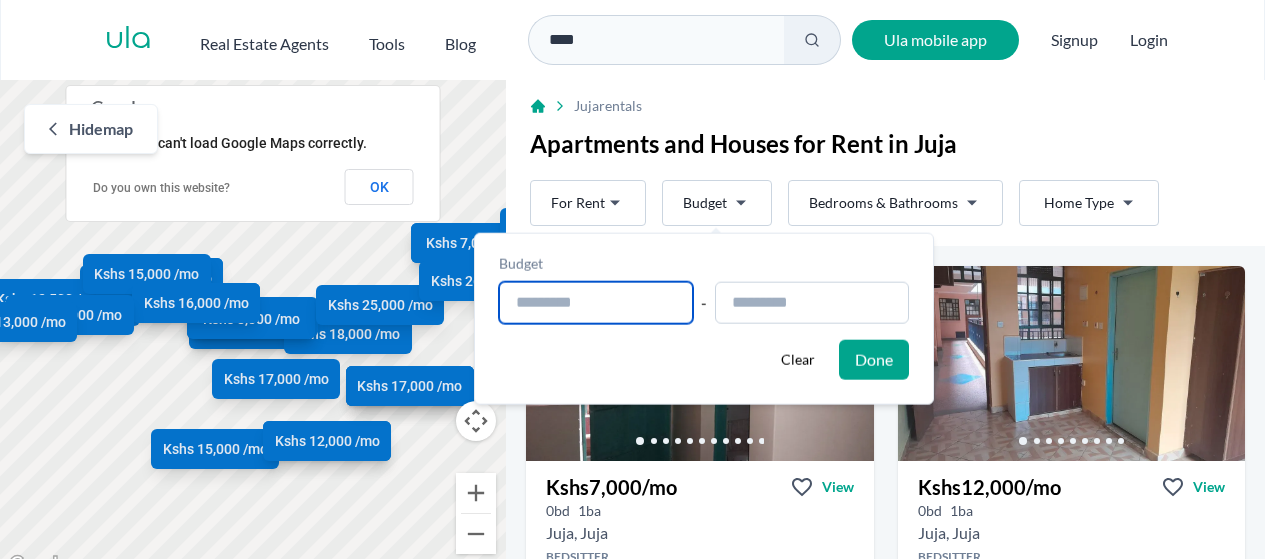 click at bounding box center (596, 303) 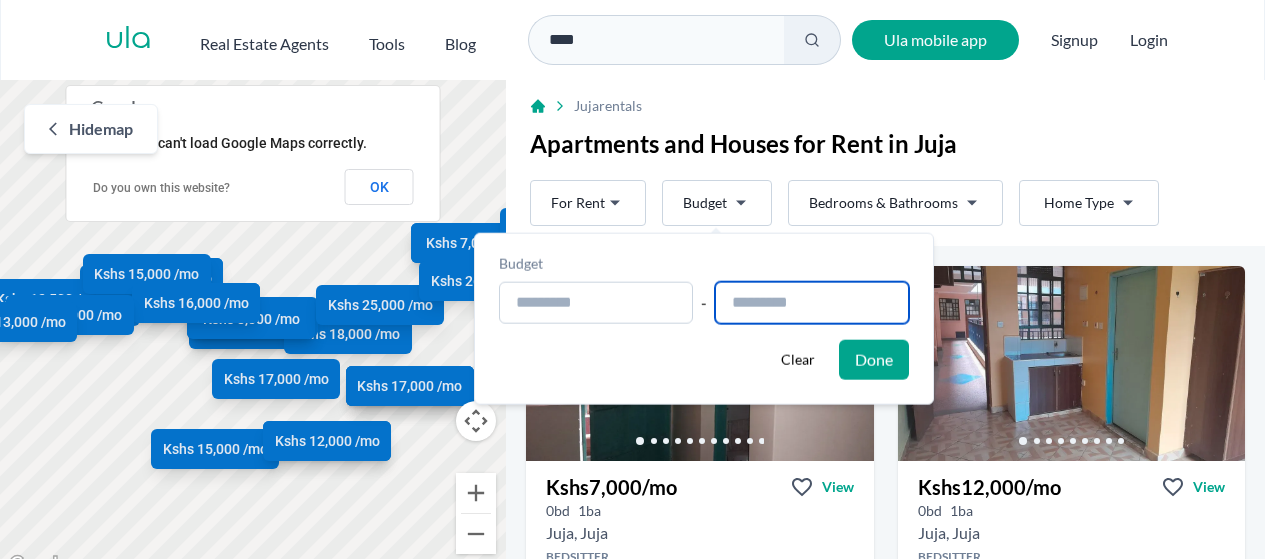 click at bounding box center [812, 303] 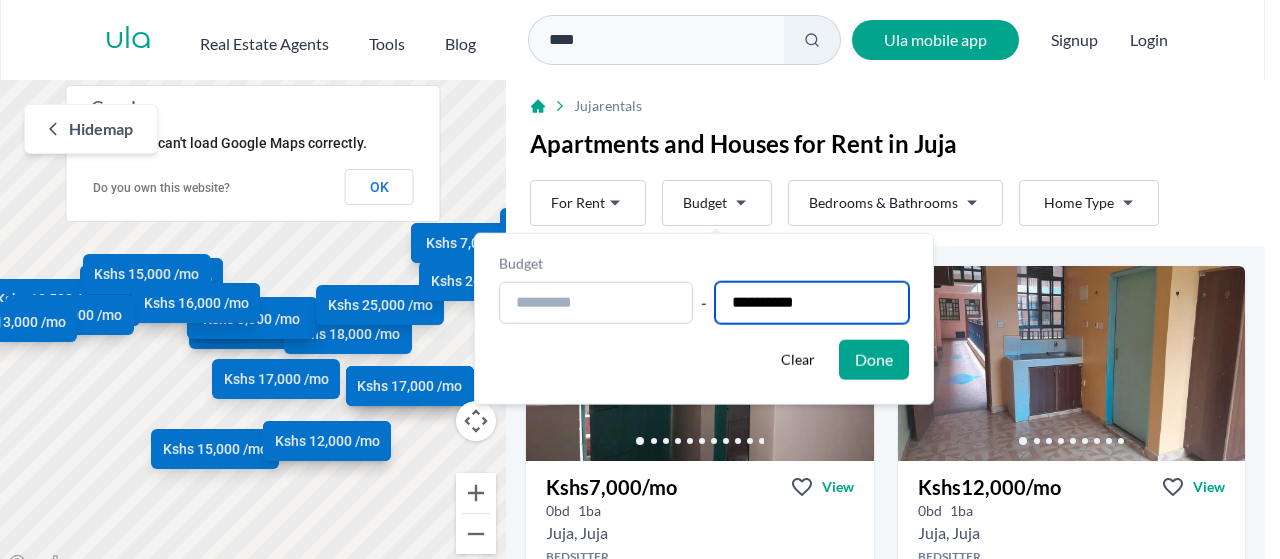 type on "**********" 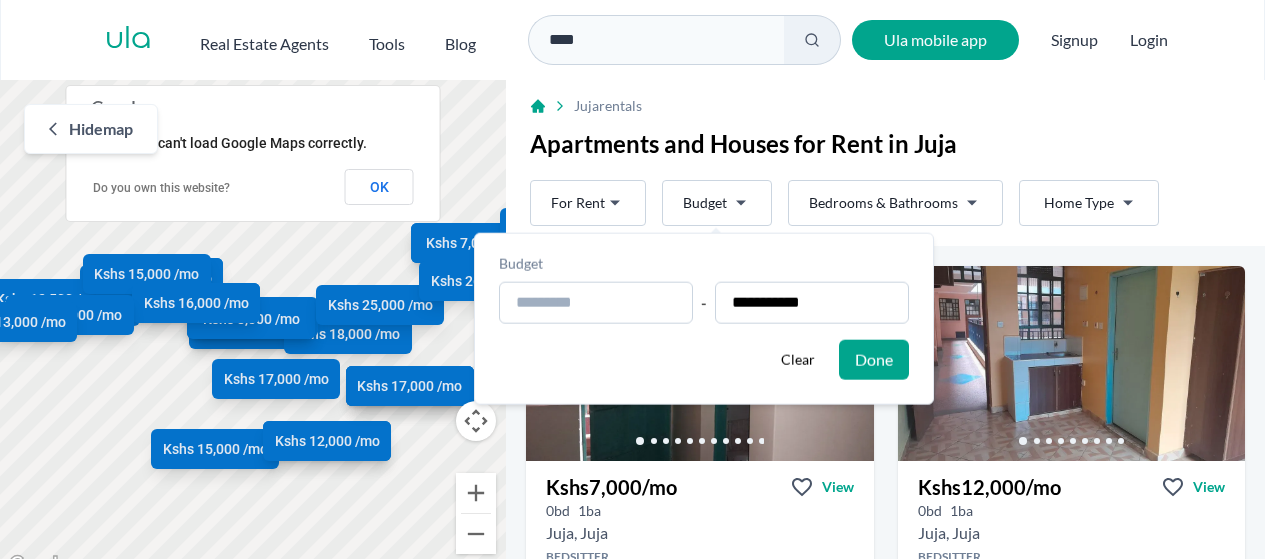click on "Done" at bounding box center [874, 360] 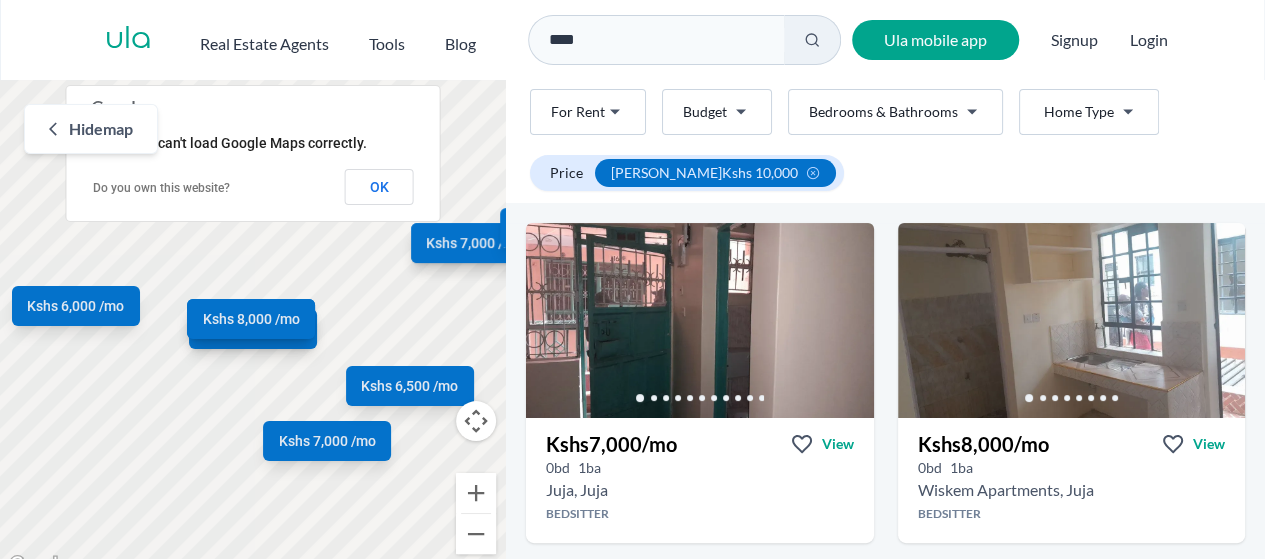 scroll, scrollTop: 124, scrollLeft: 0, axis: vertical 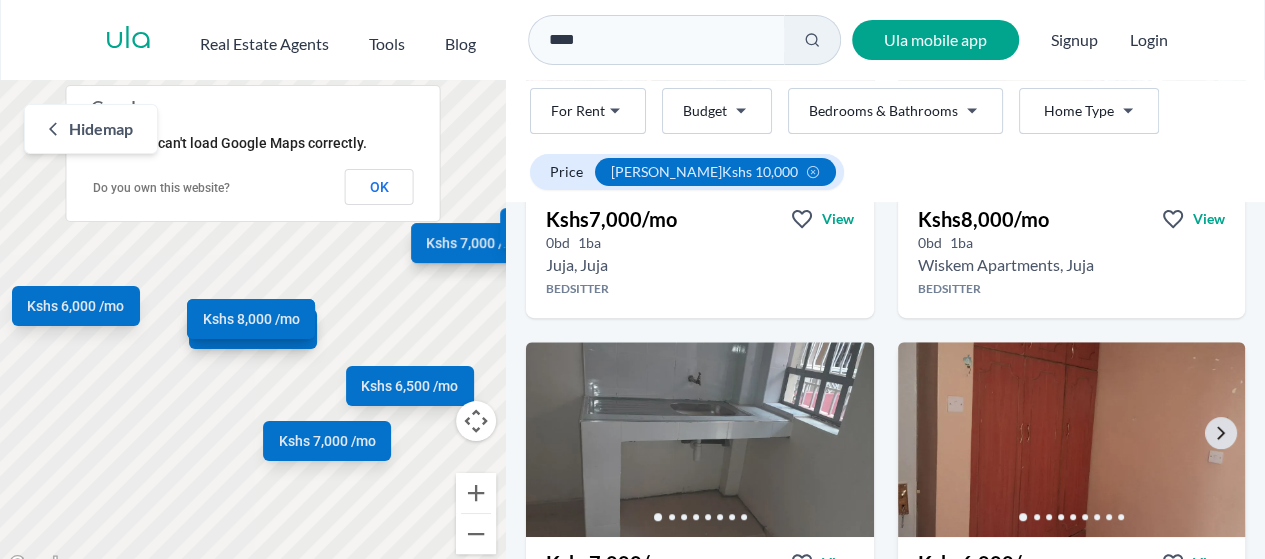 click at bounding box center (1071, 439) 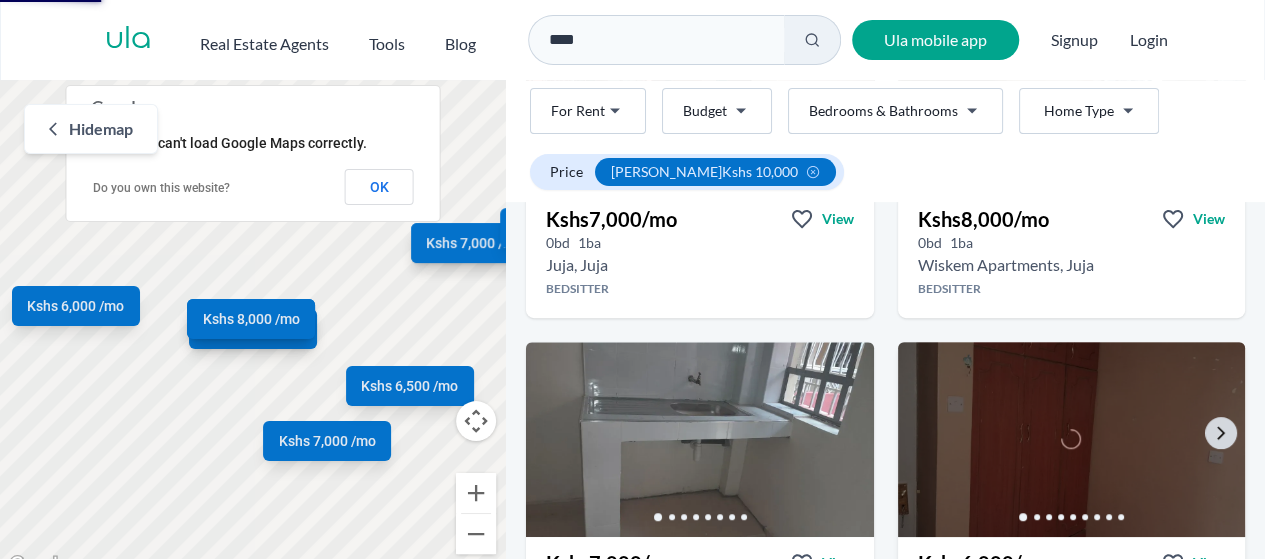 scroll, scrollTop: 482, scrollLeft: 0, axis: vertical 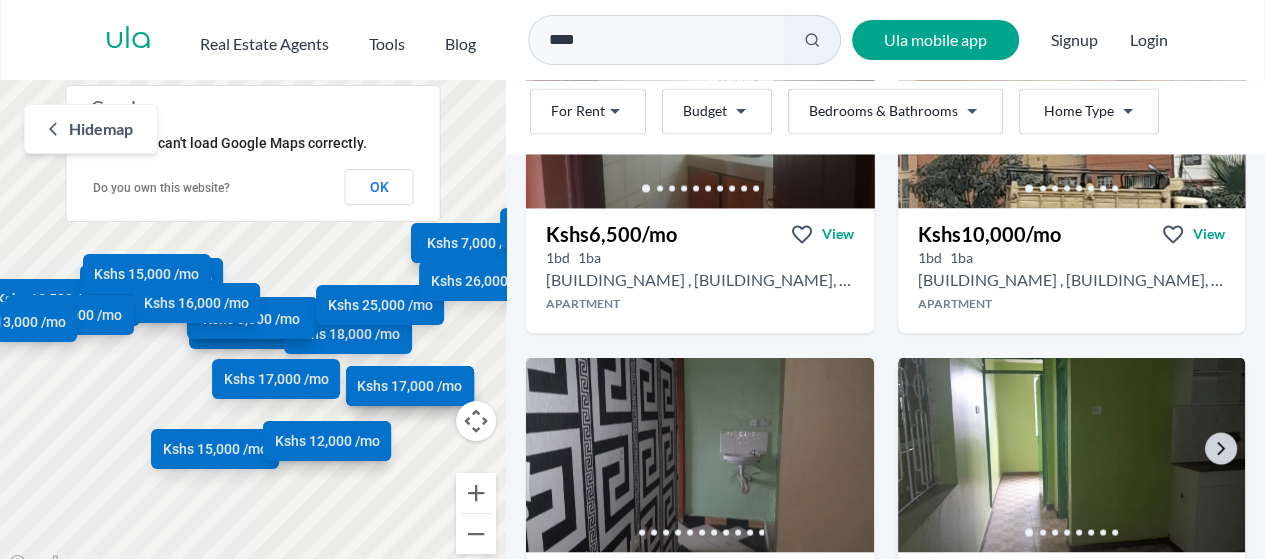 click at bounding box center (1071, 454) 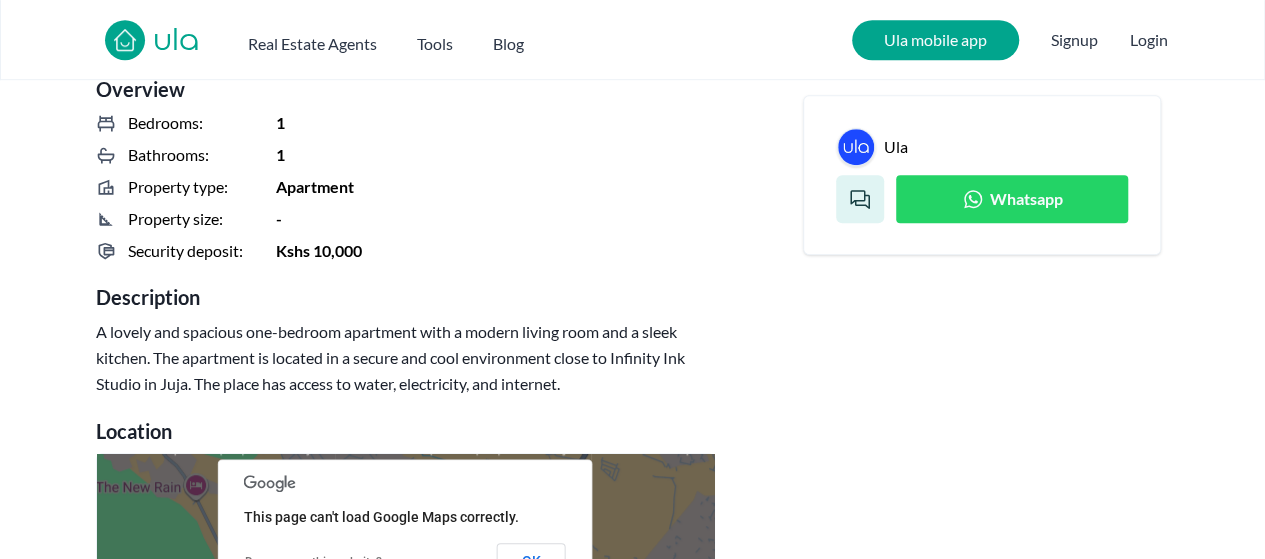 scroll, scrollTop: 562, scrollLeft: 0, axis: vertical 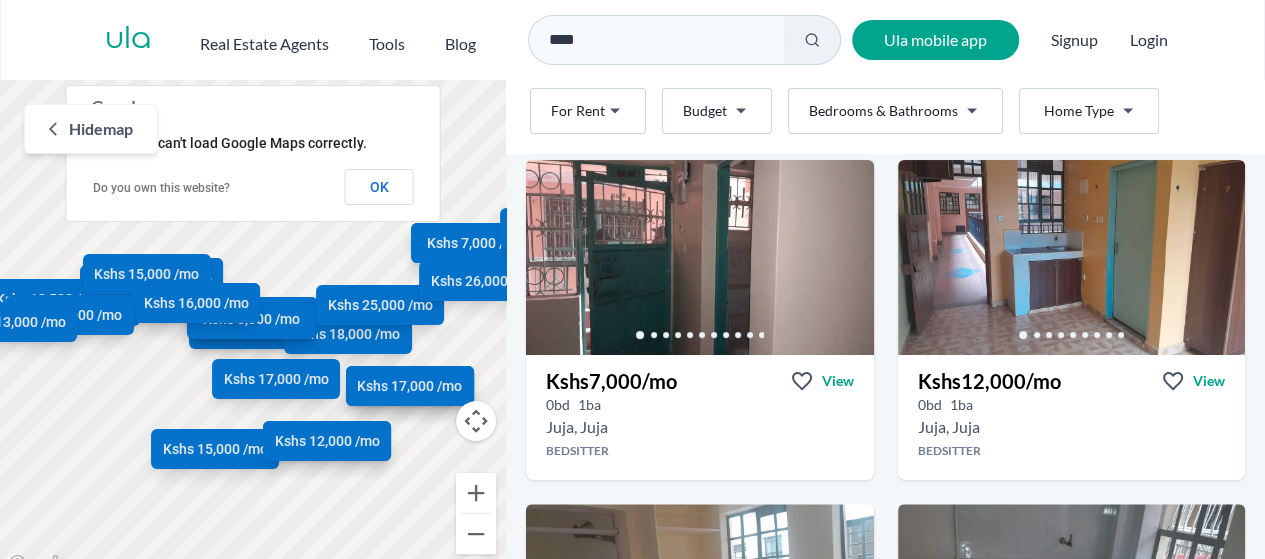 click on "Are you a real estate agent?   Reach more buyers and renters. Sign up Ula Homes App: Easy home search Explore more homes in the app Install ula Real Estate Agents Tools Blog **** Ula mobile app Signup Login Map Rent For Rent Budget Bedrooms & Bathrooms   Type   Home Type Rent For Rent Budget   Type   Home Type Filter Hide  map   To navigate the map with touch gestures double-tap and hold your finger on the map, then drag the map. ← Move left → Move right ↑ Move up ↓ Move down + Zoom in - Zoom out Home Jump left by 75% End Jump right by 75% Page Up Jump up by 75% Page Down Jump down by 75% Kshs   7,000 /mo Kshs   12,000 /mo Kshs   8,000 /mo Kshs   7,000 /mo Kshs   6,000 /mo Kshs   7,000 /mo Kshs   12,000 /mo Kshs   14,000 /mo Kshs   6,500 /mo Kshs   10,000 /mo Kshs   26,000 /mo Kshs   10,000 /mo Kshs   18,000 /mo Kshs   13,500 /mo Kshs   15,000 /mo Kshs   12,000 /mo Kshs   18,000 /mo Kshs   12,500 /mo Kshs   8,000 /mo Kshs   15,000 /mo Kshs   25,000 /mo Kshs   17,000 /mo Kshs   26,000 /mo Kshs" at bounding box center [632, 289] 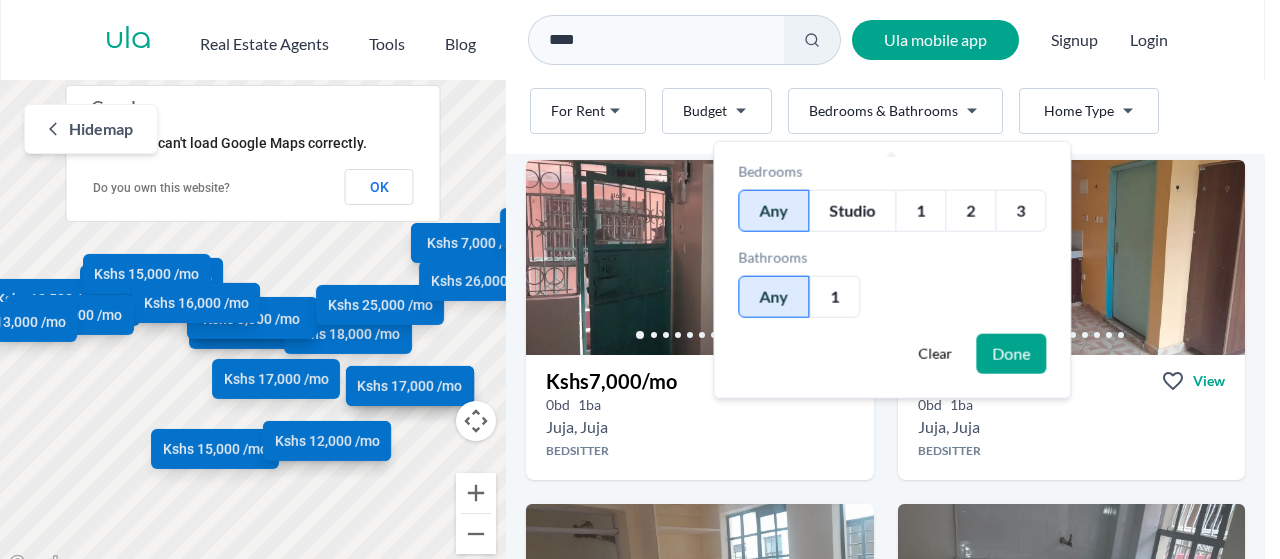 click on "1" at bounding box center [920, 211] 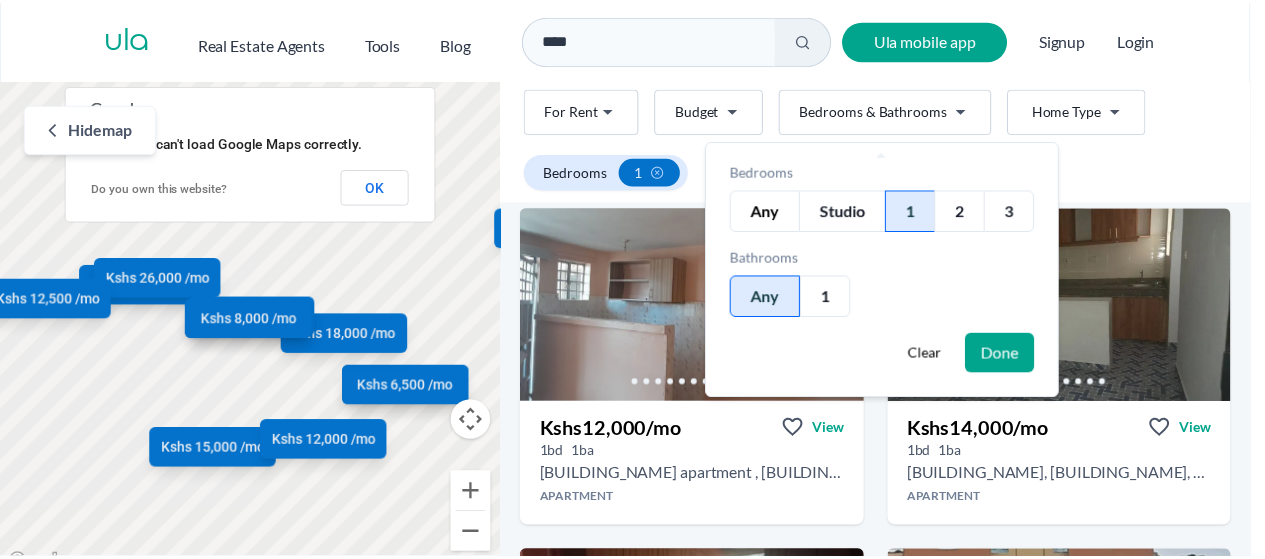 scroll, scrollTop: 154, scrollLeft: 0, axis: vertical 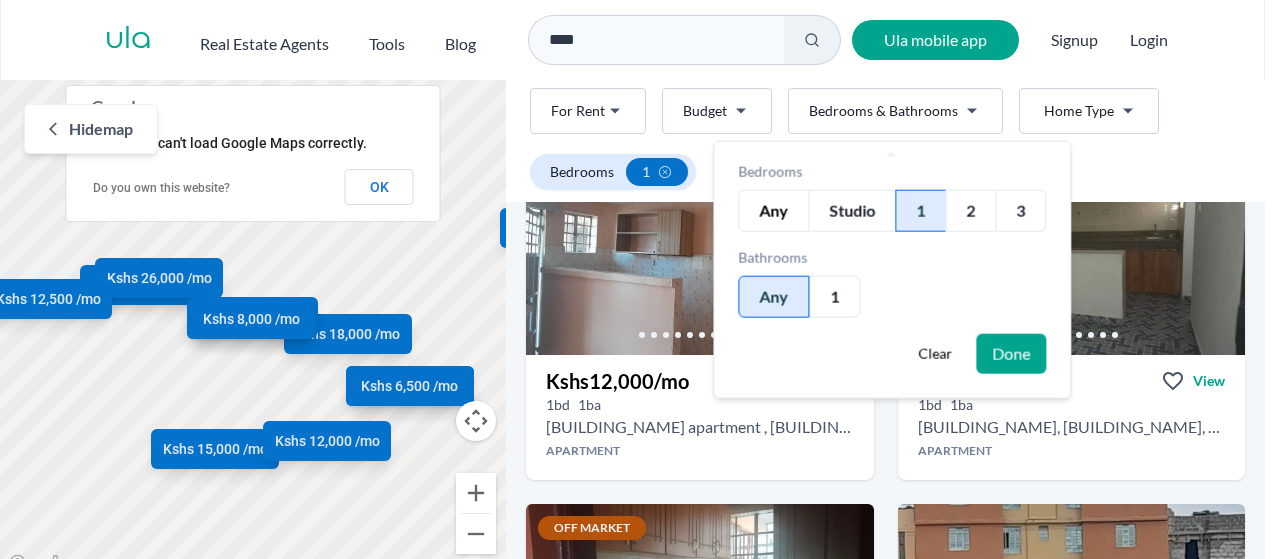 click on "Done" at bounding box center (1011, 354) 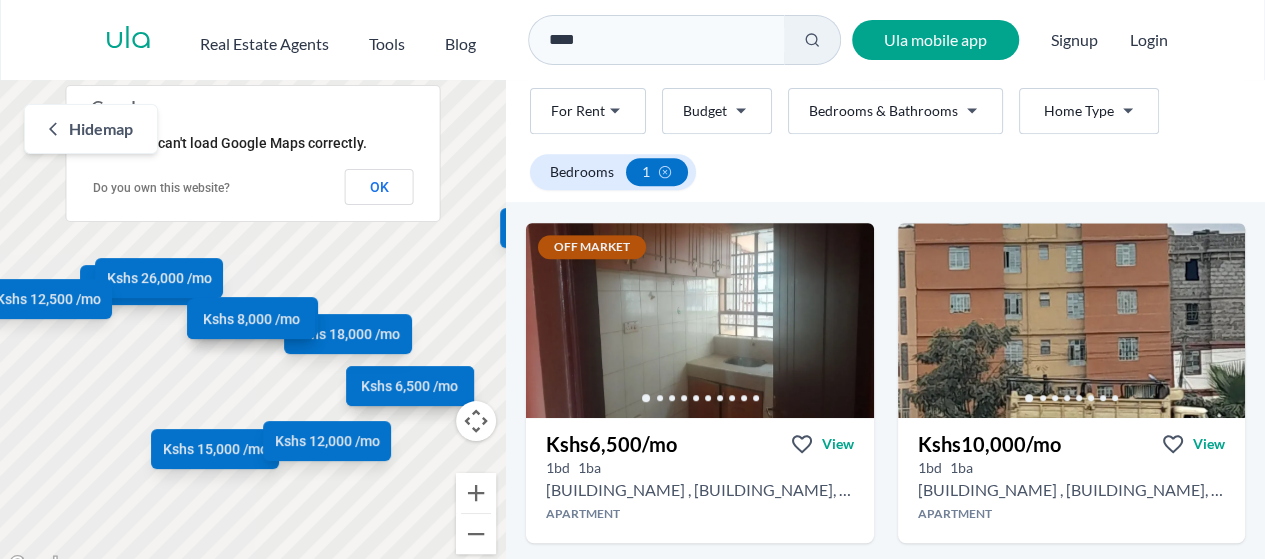 scroll, scrollTop: 432, scrollLeft: 0, axis: vertical 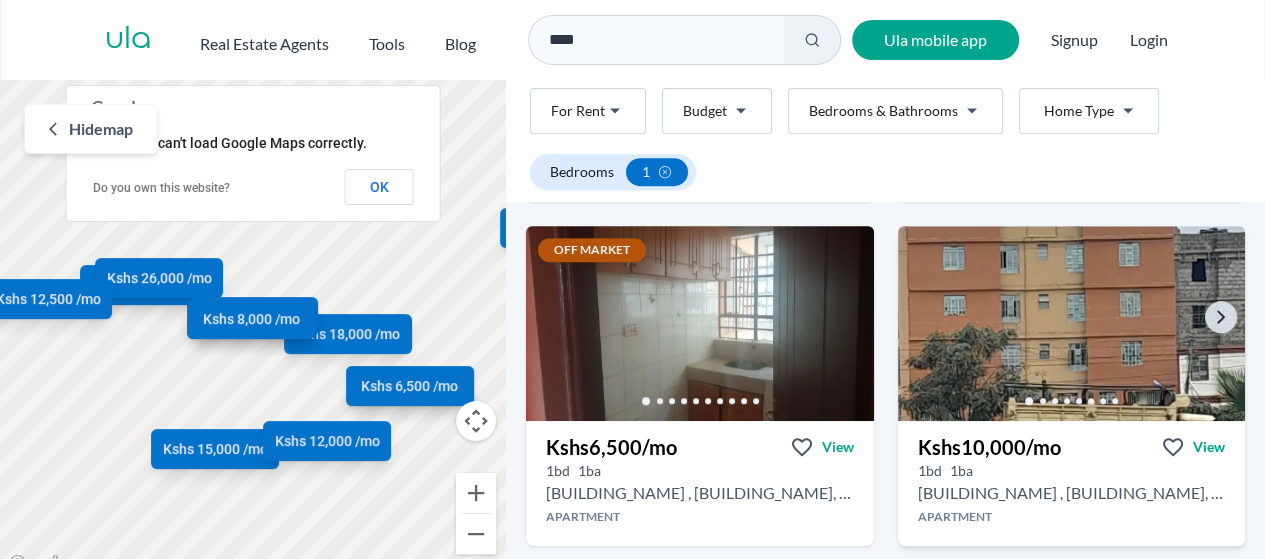 click at bounding box center (1071, 323) 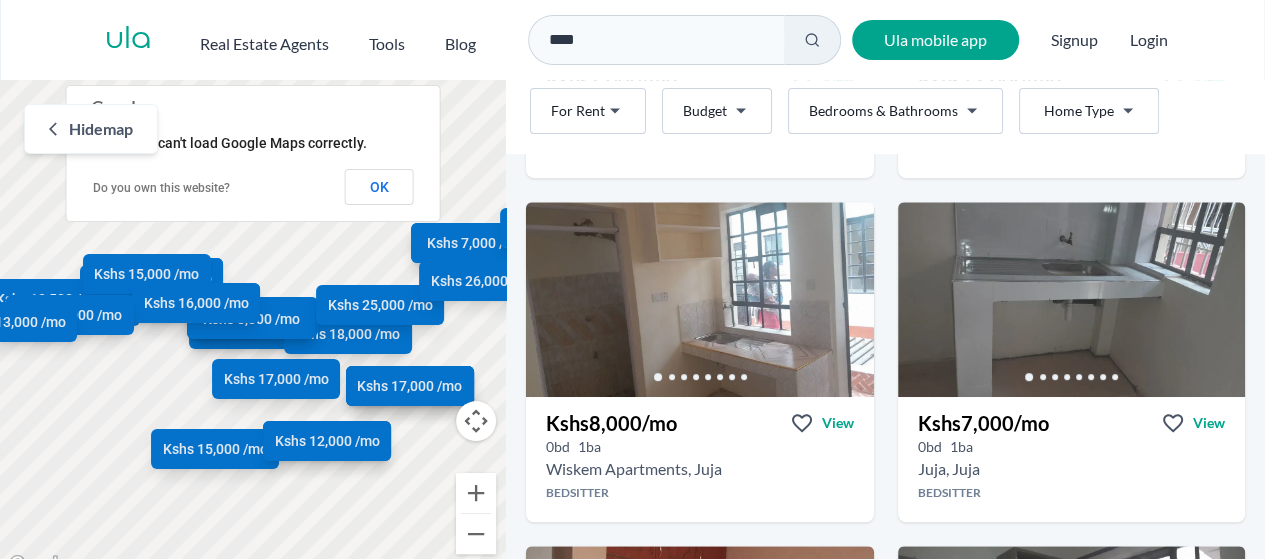 scroll, scrollTop: 405, scrollLeft: 0, axis: vertical 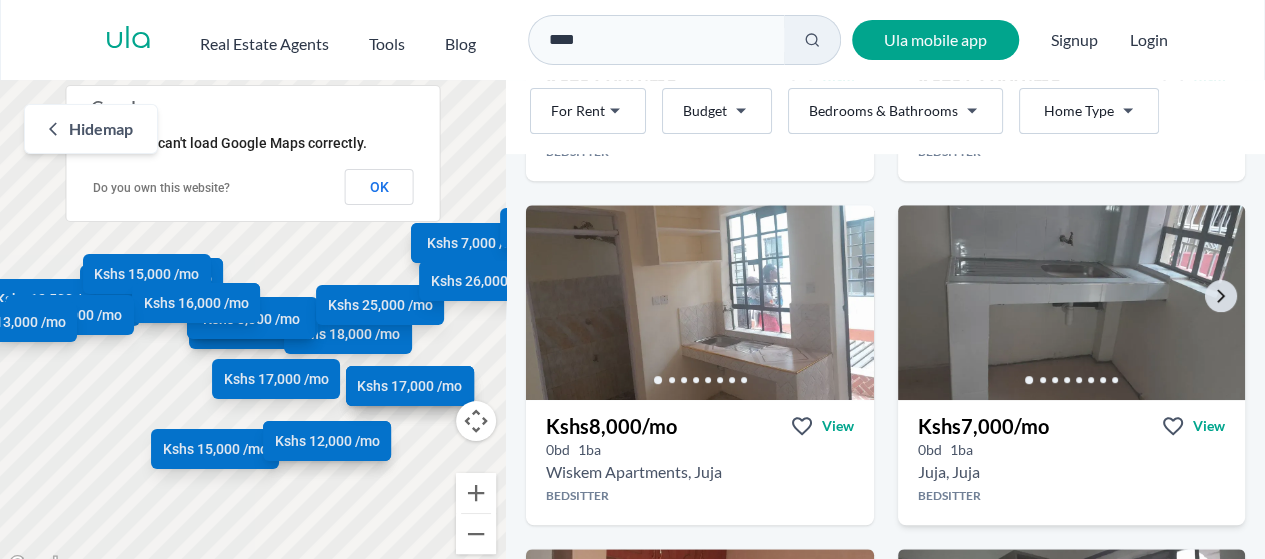 click at bounding box center [1071, 302] 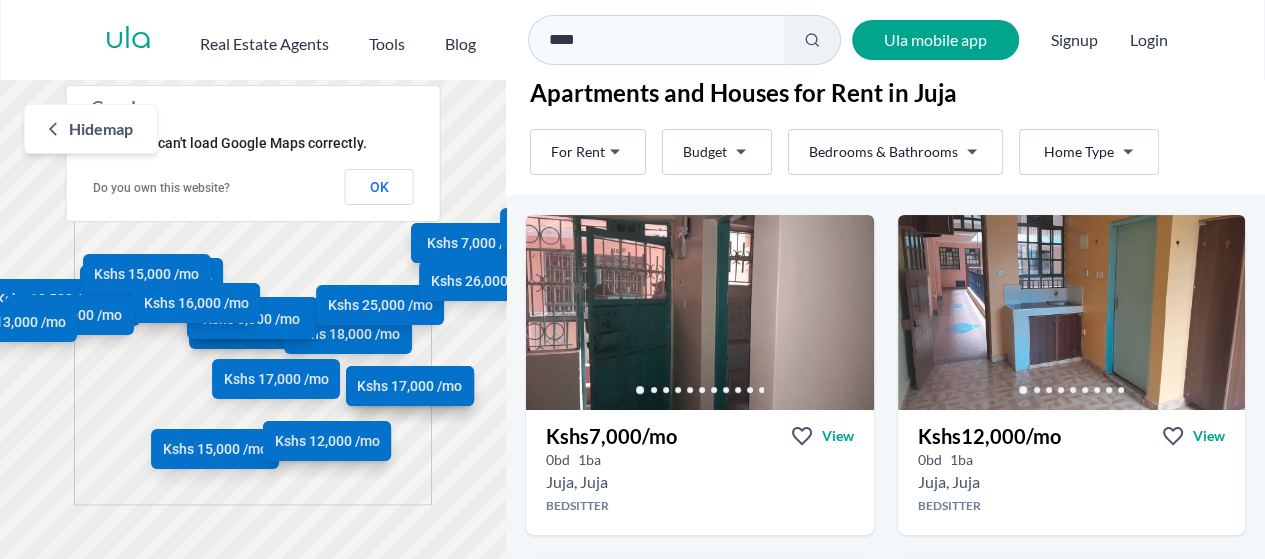 scroll, scrollTop: 0, scrollLeft: 0, axis: both 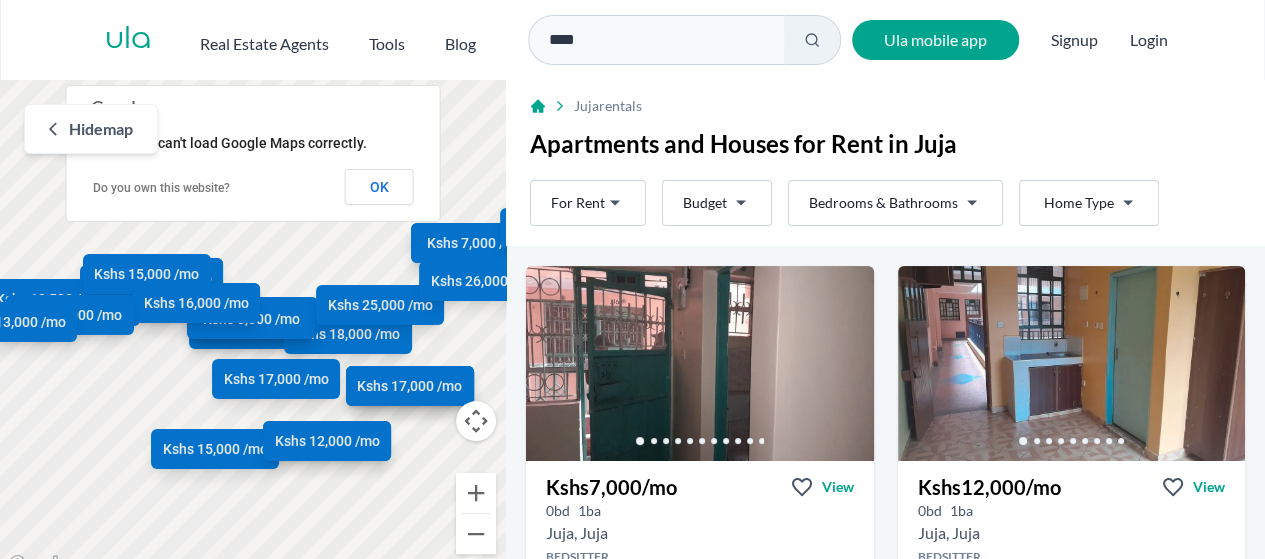 click on "Are you a real estate agent?   Reach more buyers and renters. Sign up Ula Homes App: Easy home search Explore more homes in the app Install ula Real Estate Agents Tools Blog **** Ula mobile app Signup Login Map Rent For Rent Budget Bedrooms & Bathrooms   Type   Home Type Rent For Rent Budget   Type   Home Type Filter Hide  map   To navigate the map with touch gestures double-tap and hold your finger on the map, then drag the map. ← Move left → Move right ↑ Move up ↓ Move down + Zoom in - Zoom out Home Jump left by 75% End Jump right by 75% Page Up Jump up by 75% Page Down Jump down by 75% Kshs   7,000 /mo Kshs   12,000 /mo Kshs   8,000 /mo Kshs   7,000 /mo Kshs   6,000 /mo Kshs   7,000 /mo Kshs   12,000 /mo Kshs   14,000 /mo Kshs   6,500 /mo Kshs   10,000 /mo Kshs   26,000 /mo Kshs   10,000 /mo Kshs   18,000 /mo Kshs   13,500 /mo Kshs   15,000 /mo Kshs   12,000 /mo Kshs   18,000 /mo Kshs   12,500 /mo Kshs   8,000 /mo Kshs   15,000 /mo Kshs   25,000 /mo Kshs   17,000 /mo Kshs   26,000 /mo Kshs" at bounding box center [632, 289] 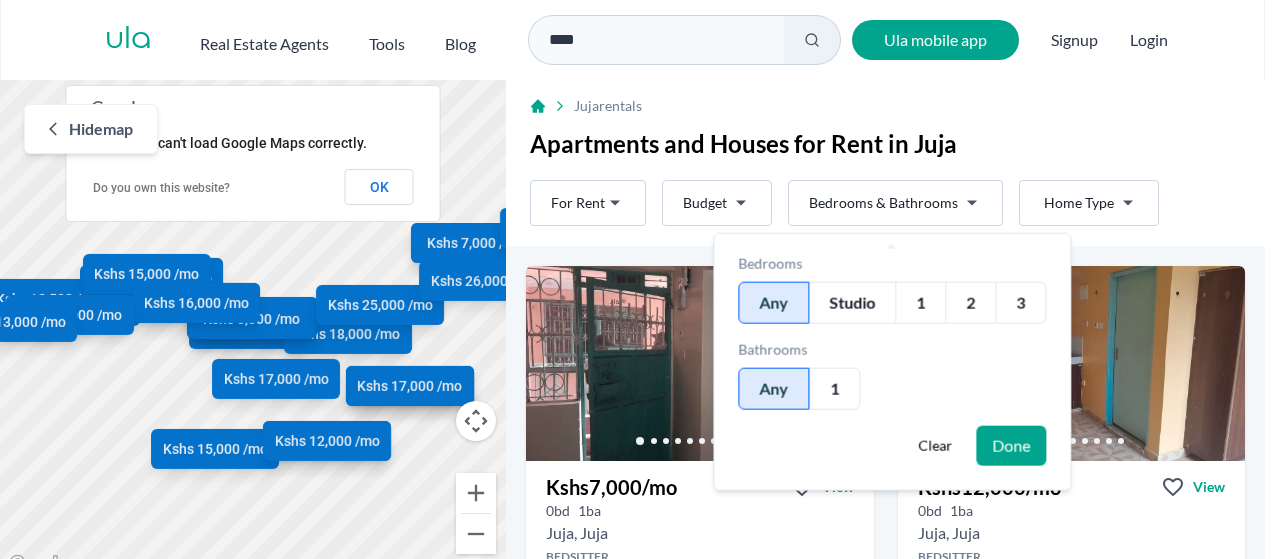 click on "1" at bounding box center [920, 303] 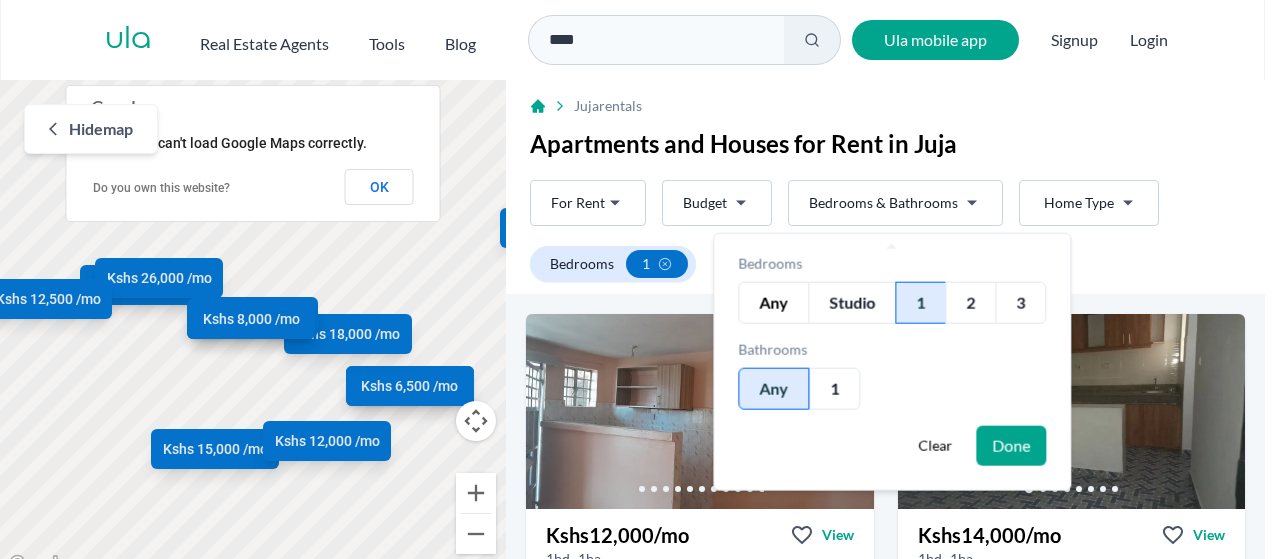 click on "Done" at bounding box center [1011, 446] 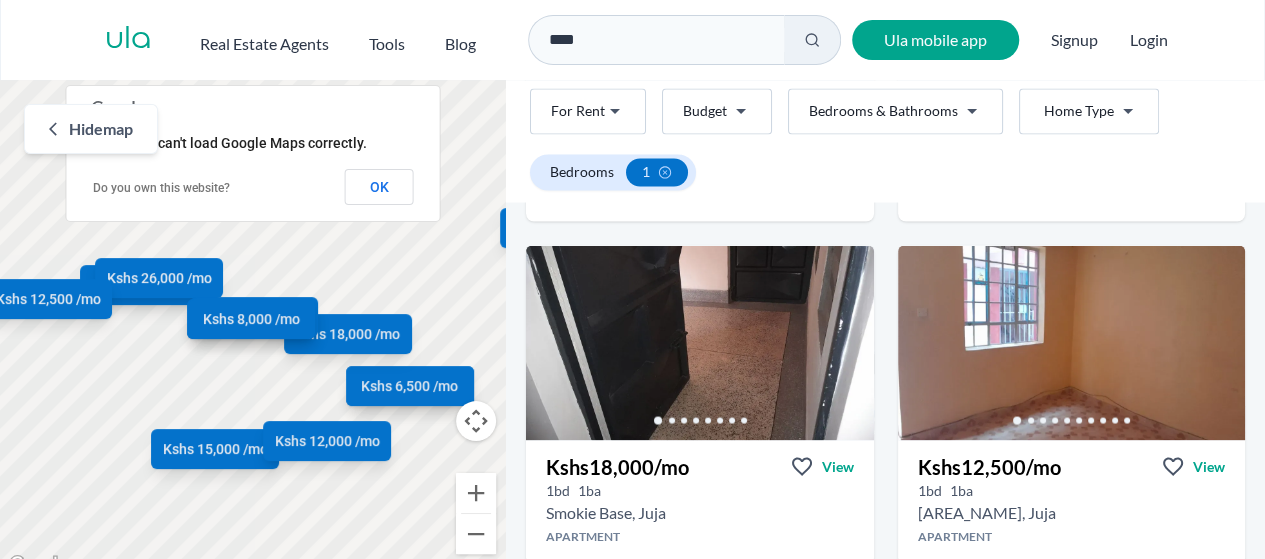 scroll, scrollTop: 1760, scrollLeft: 0, axis: vertical 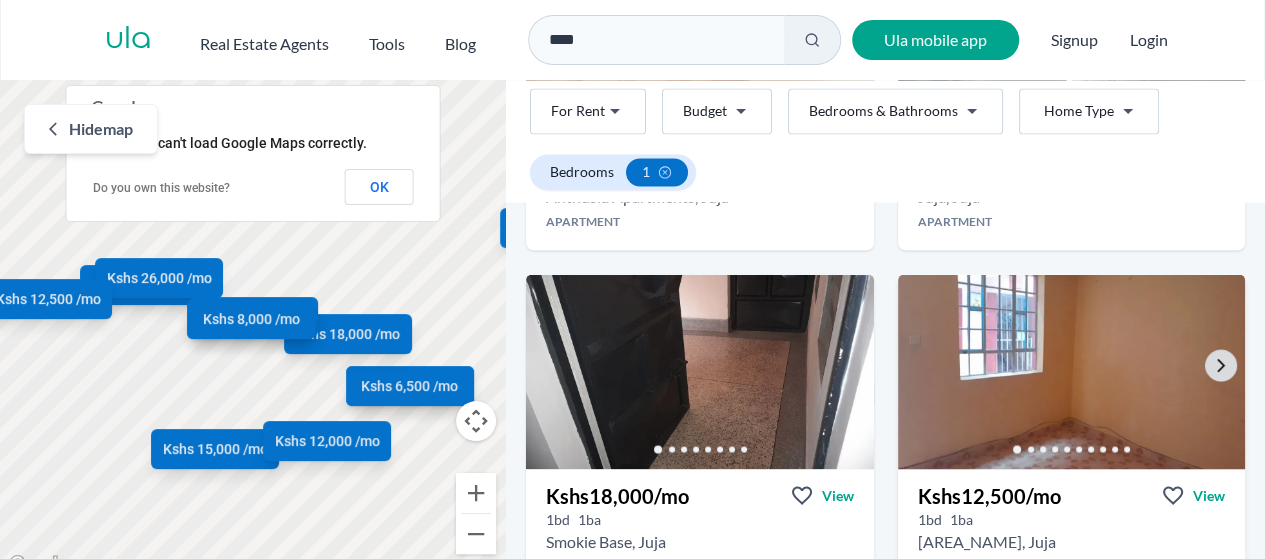 click at bounding box center [1071, 371] 